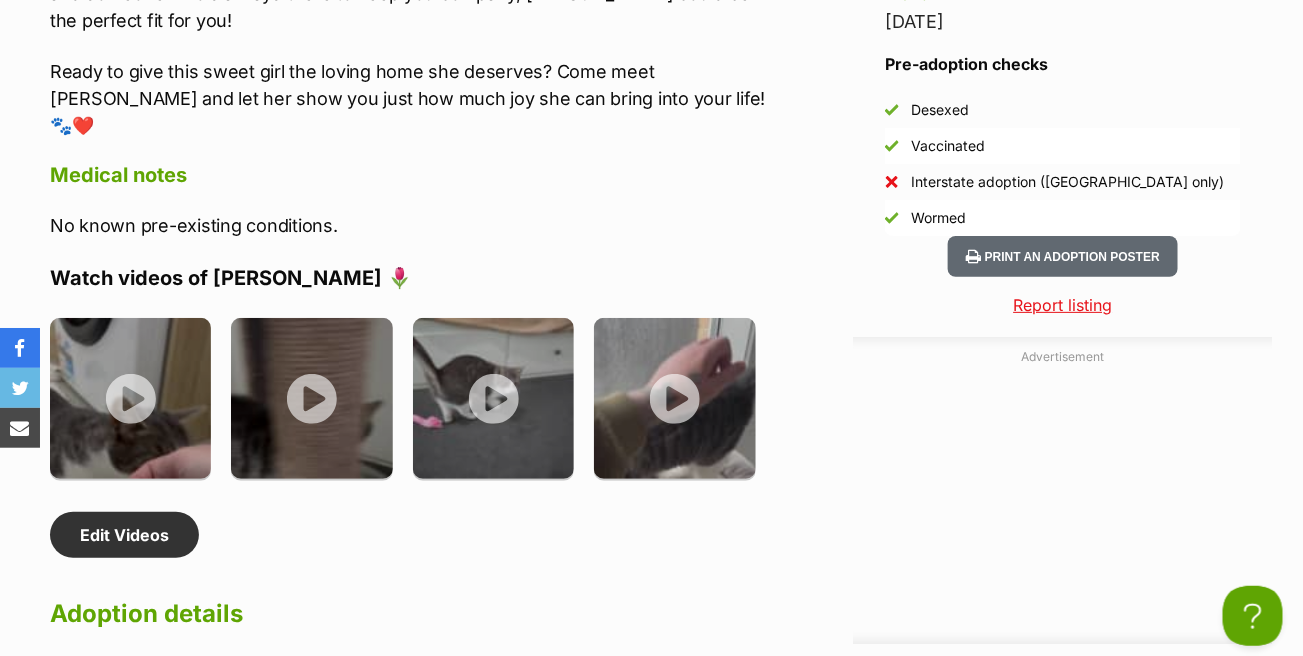 scroll, scrollTop: 0, scrollLeft: 0, axis: both 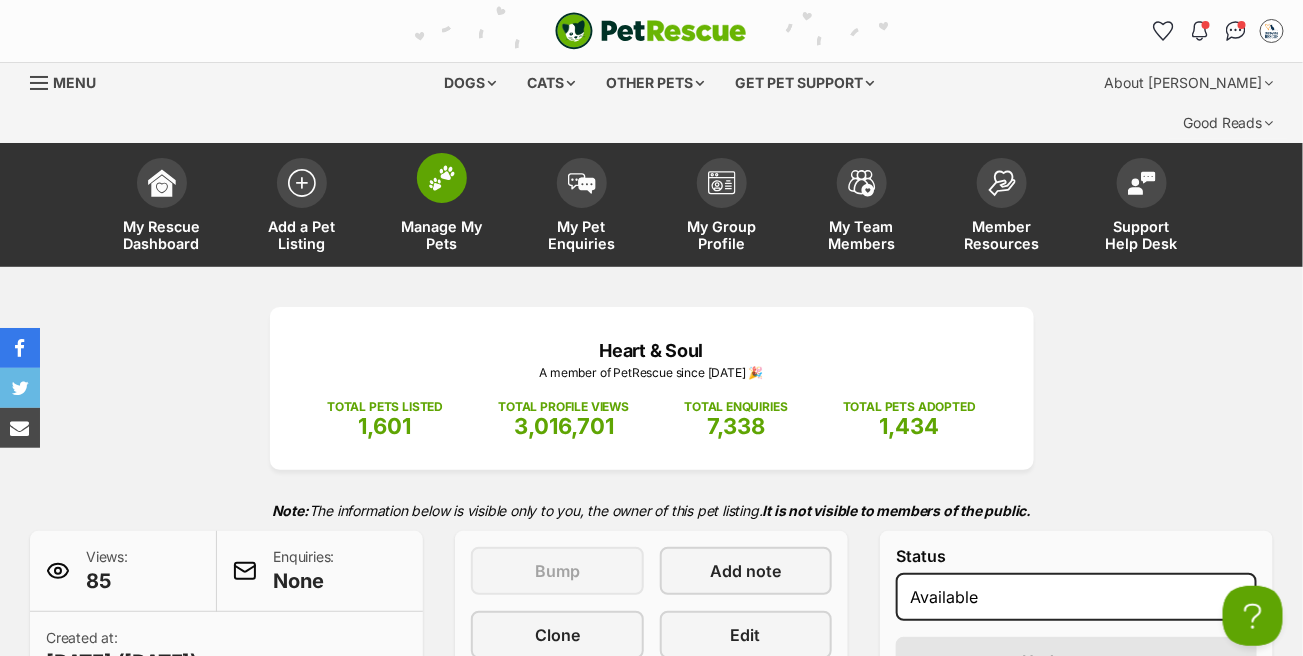 click at bounding box center [442, 178] 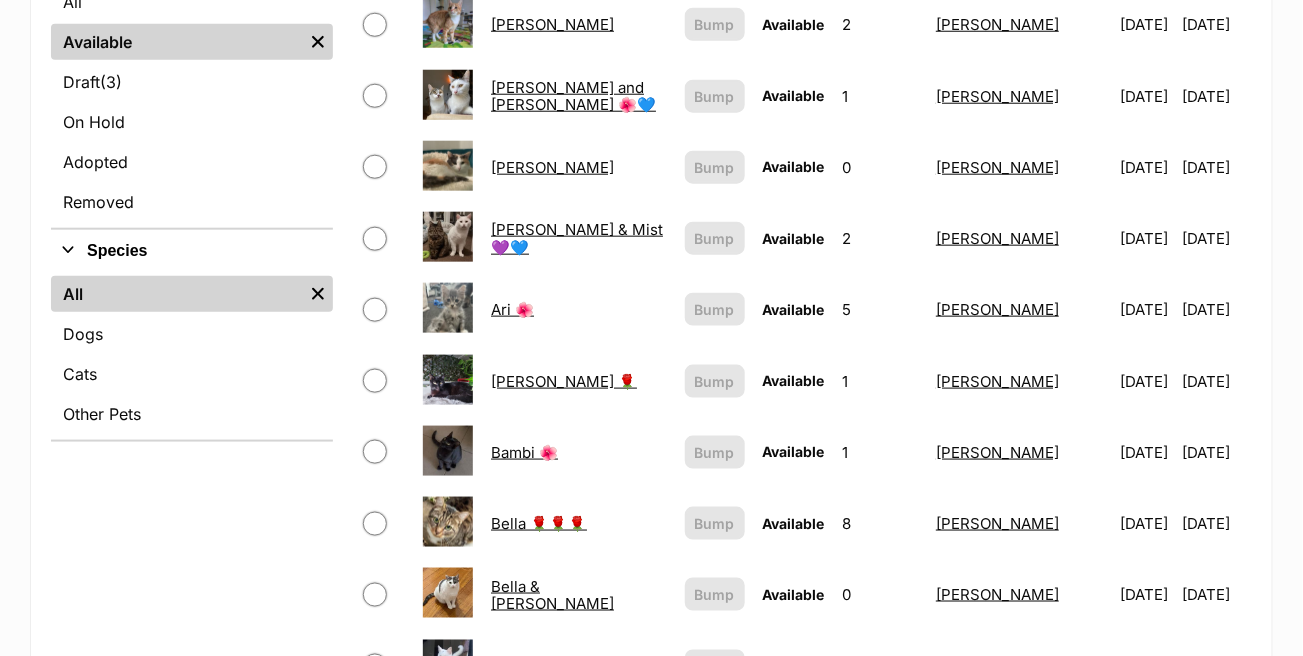 scroll, scrollTop: 0, scrollLeft: 0, axis: both 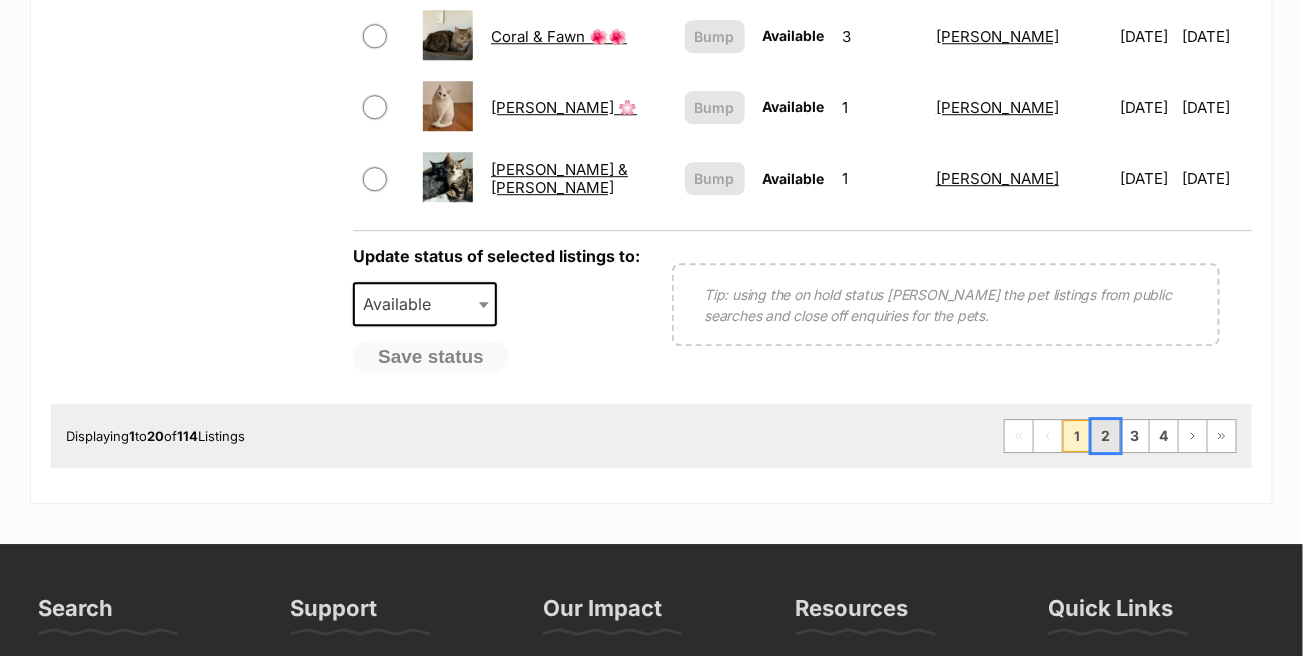 click on "2" at bounding box center (1106, 436) 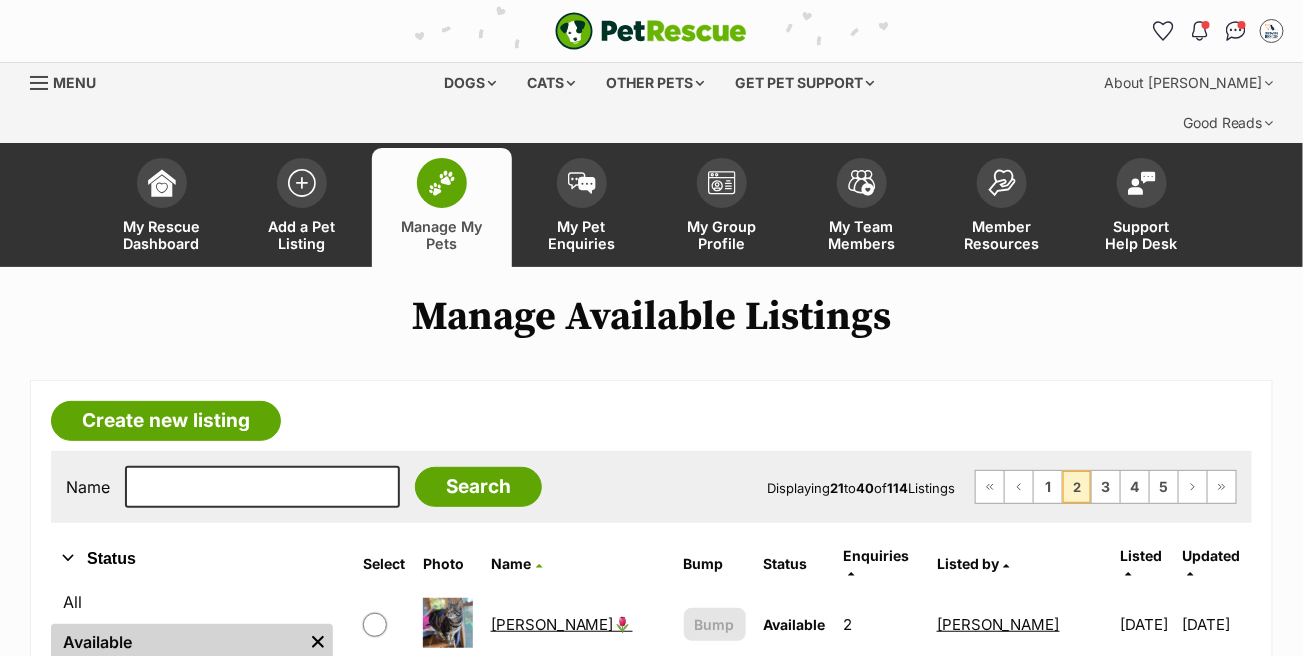 scroll, scrollTop: 400, scrollLeft: 0, axis: vertical 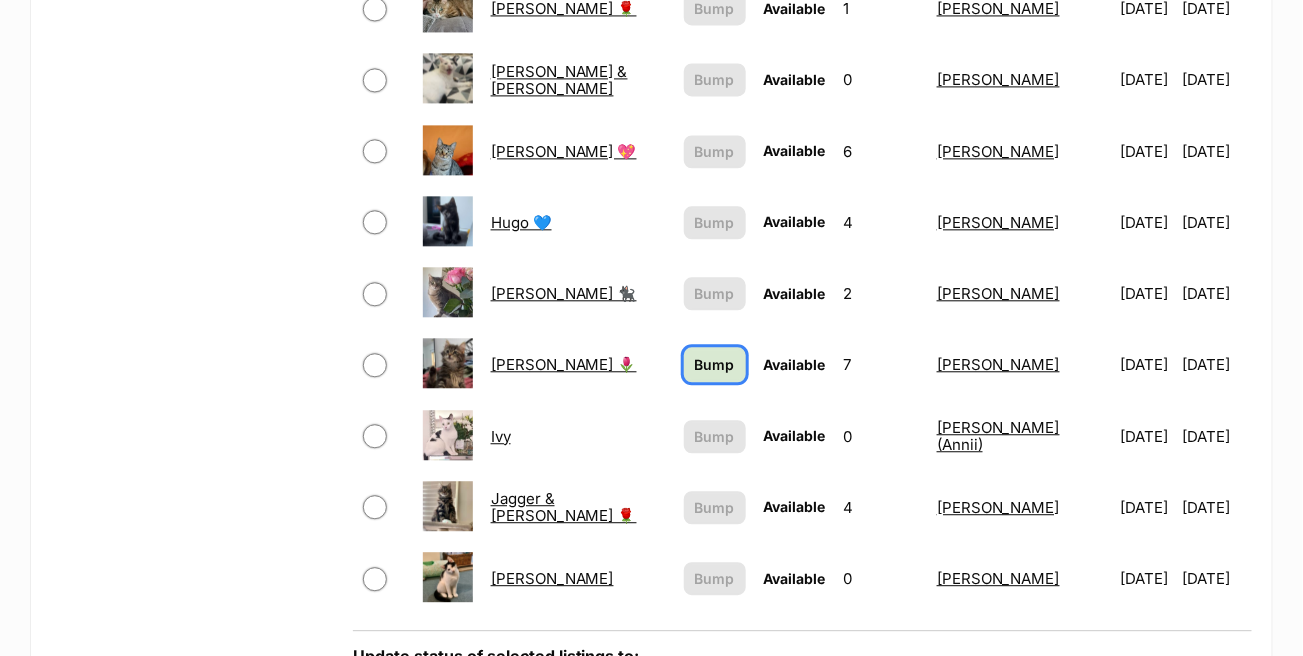 click on "Bump" at bounding box center [715, 364] 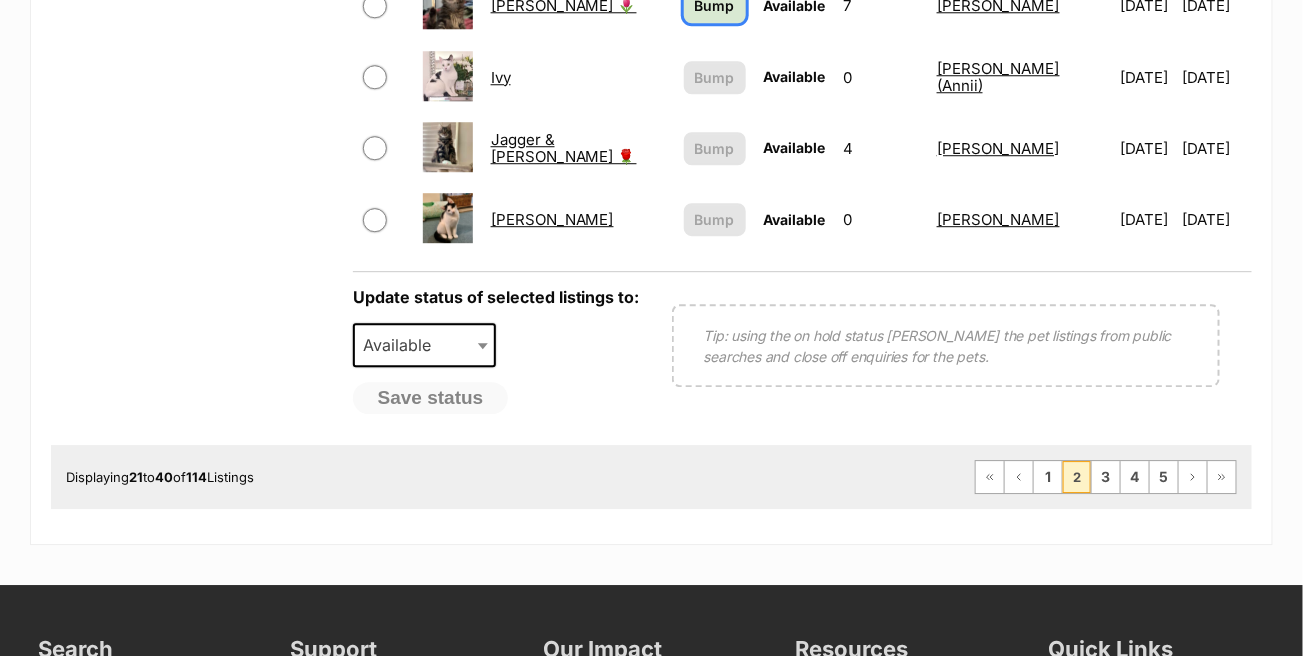 scroll, scrollTop: 1800, scrollLeft: 0, axis: vertical 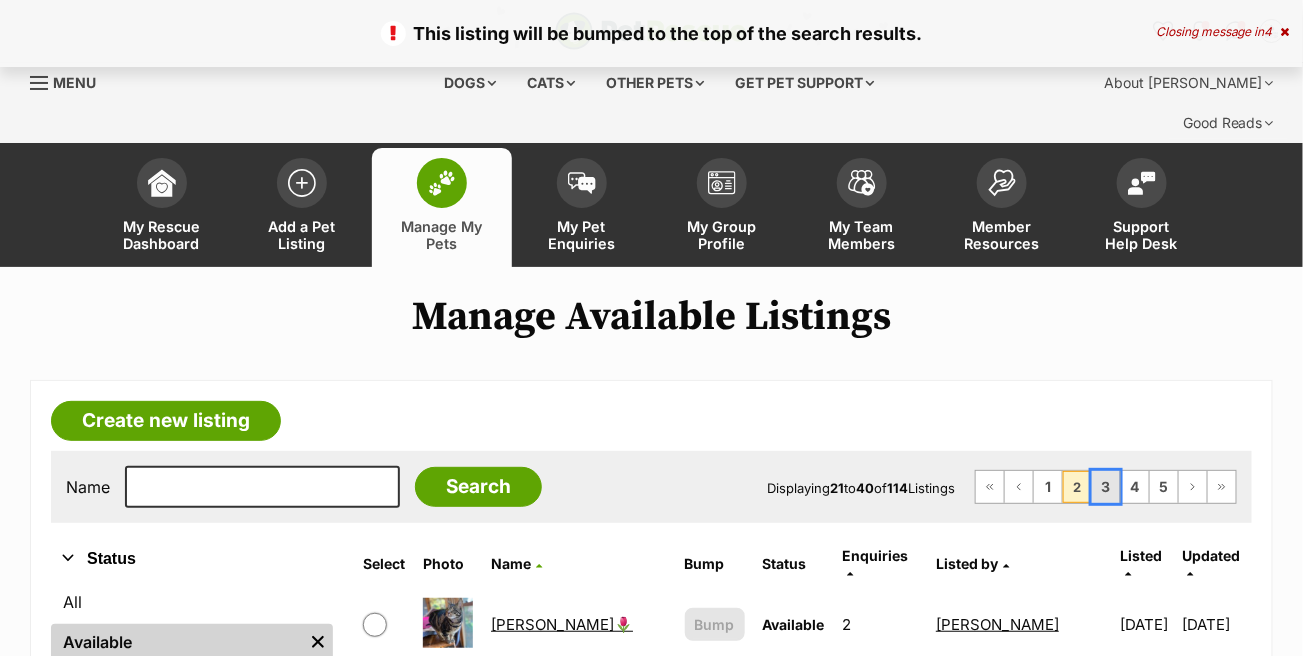 click on "3" at bounding box center [1106, 487] 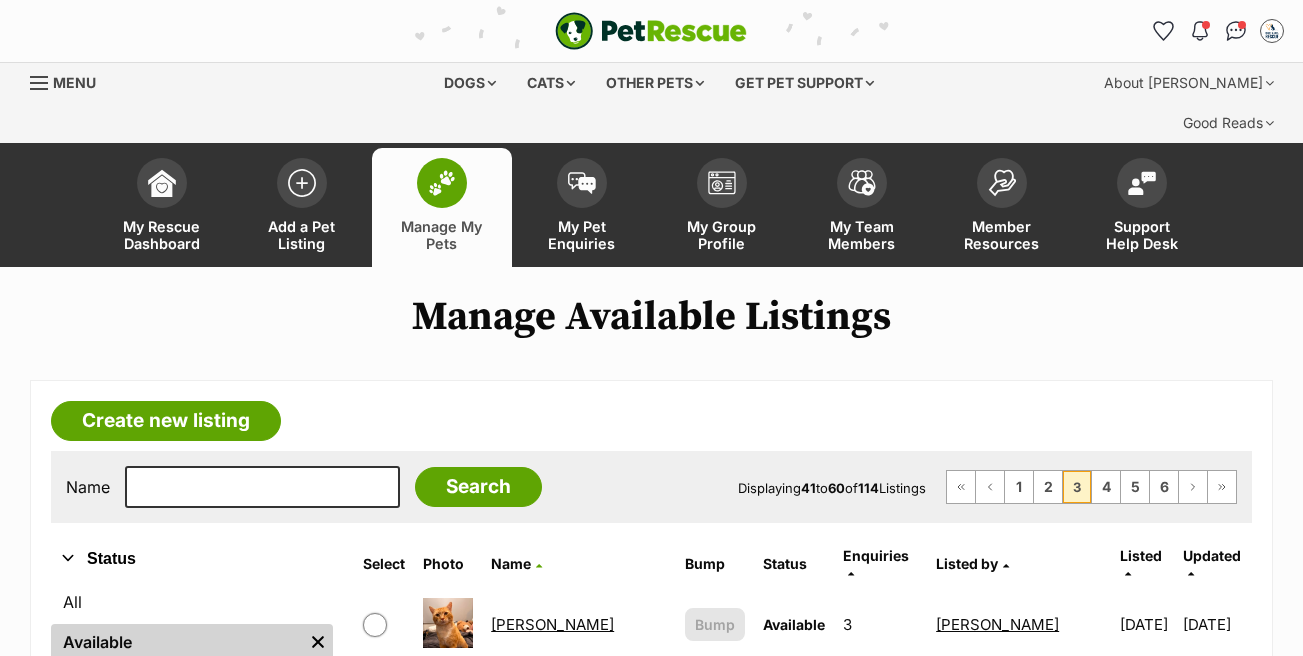 scroll, scrollTop: 0, scrollLeft: 0, axis: both 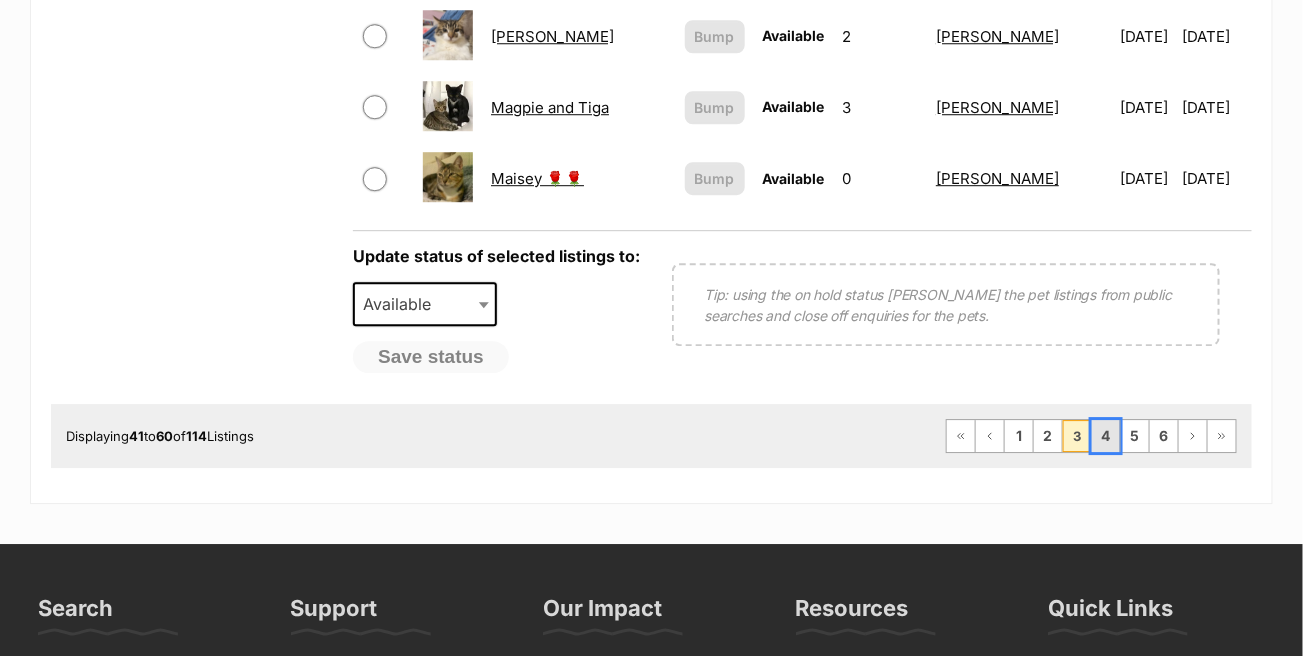 click on "4" at bounding box center [1106, 436] 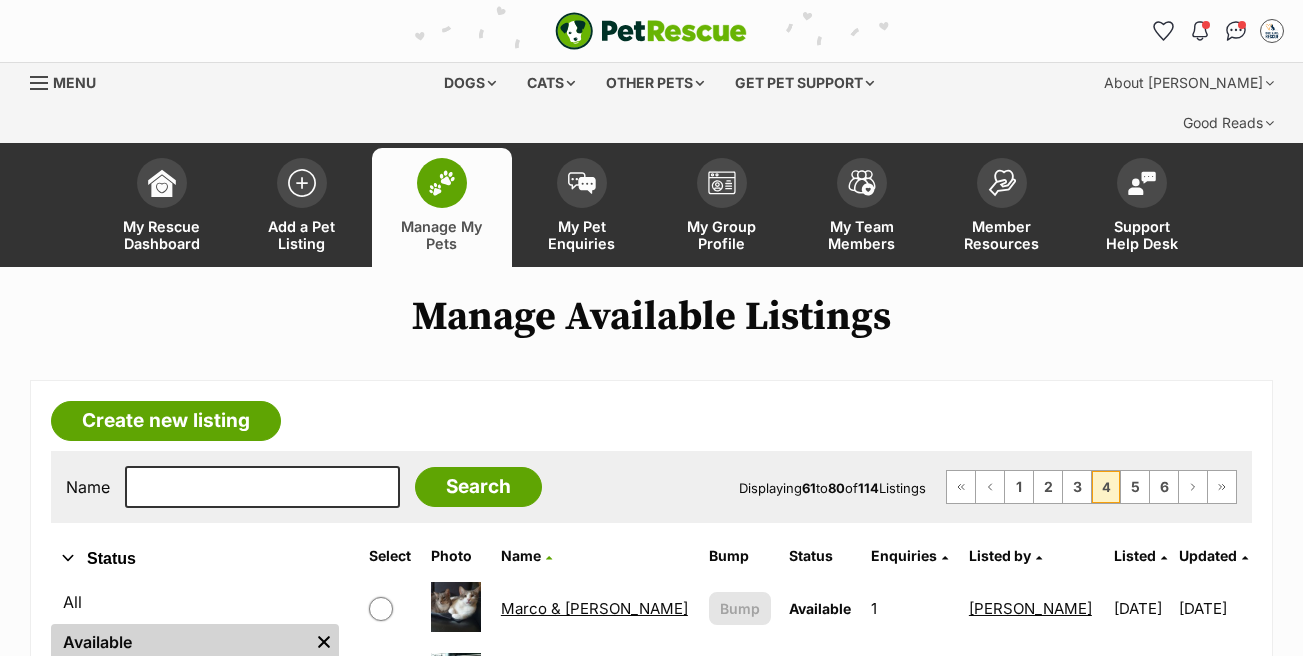 scroll, scrollTop: 69, scrollLeft: 0, axis: vertical 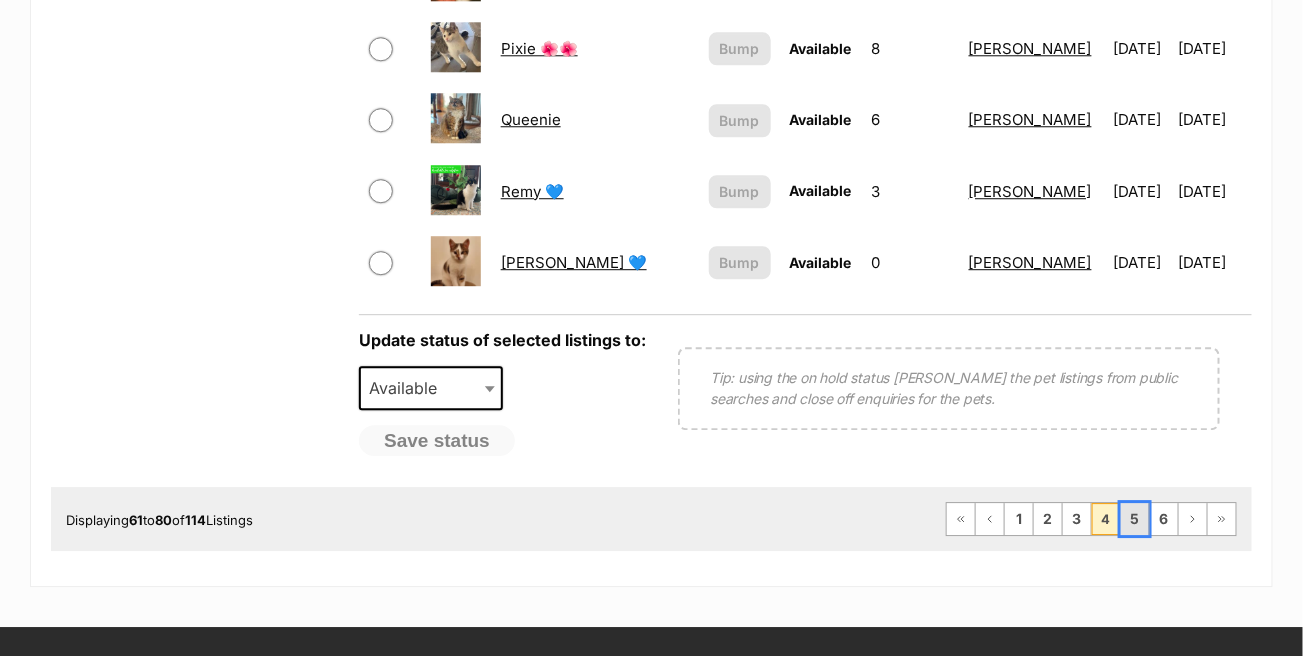 click on "5" at bounding box center [1135, 519] 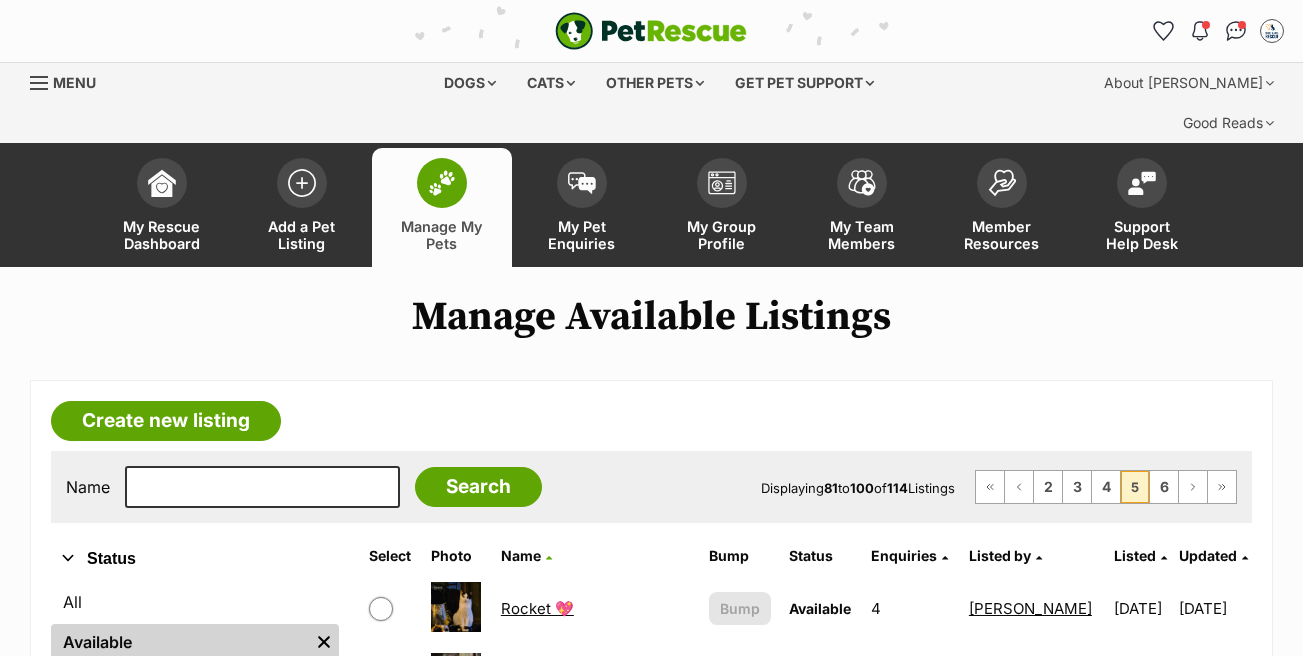 scroll, scrollTop: 0, scrollLeft: 0, axis: both 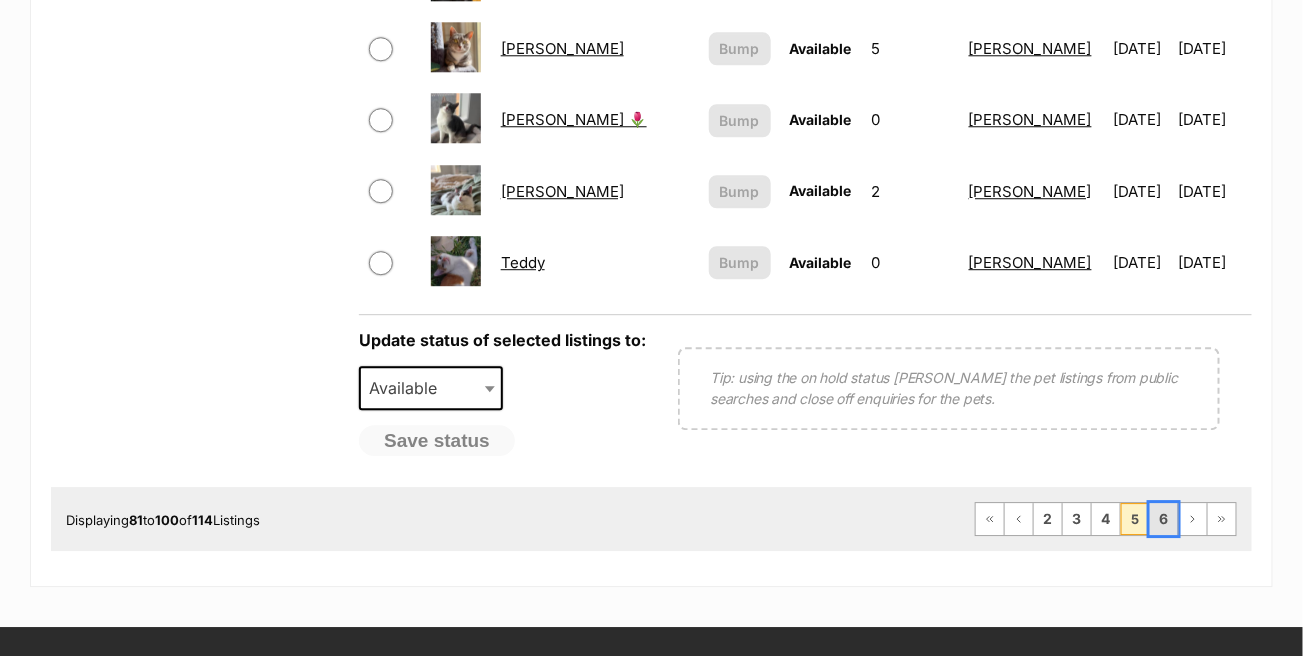 click on "6" at bounding box center (1164, 519) 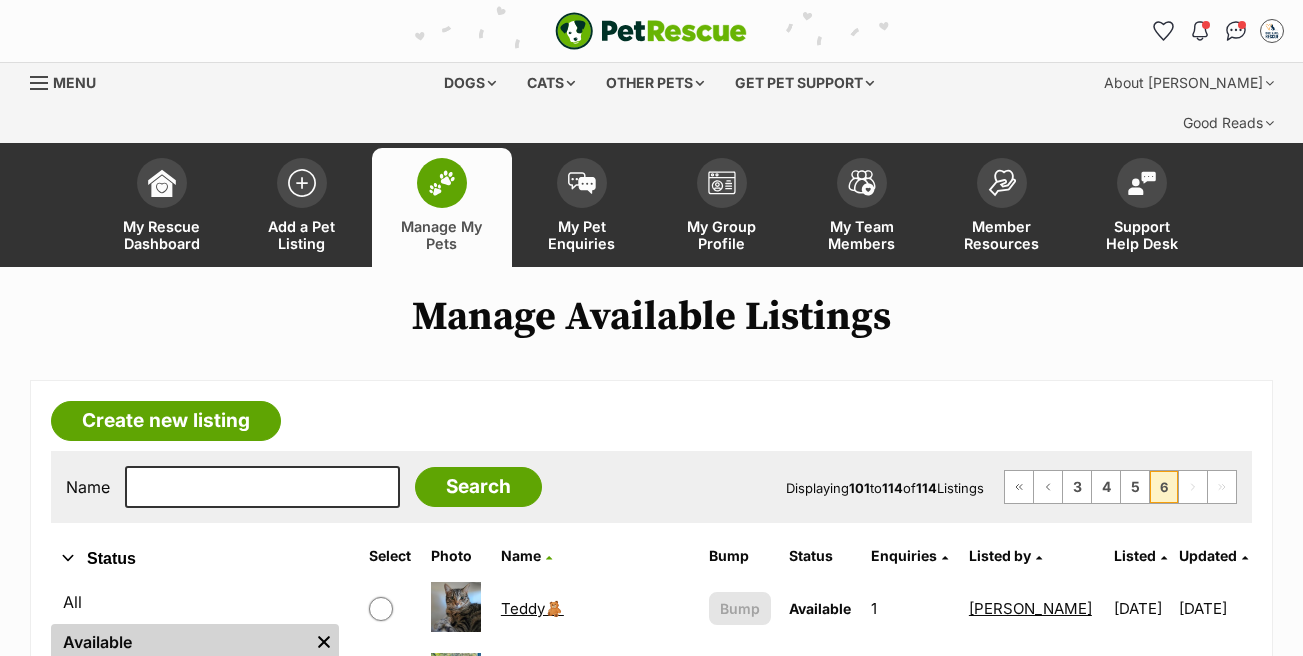 scroll, scrollTop: 0, scrollLeft: 0, axis: both 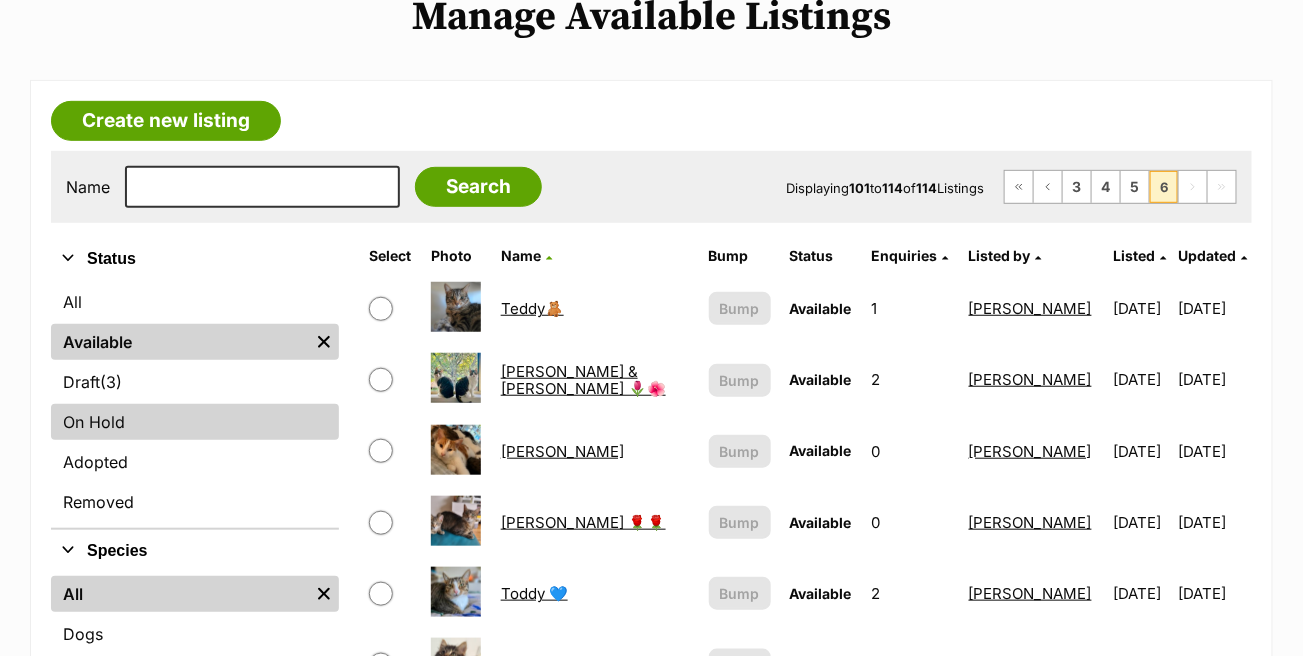 click on "On Hold" at bounding box center (195, 422) 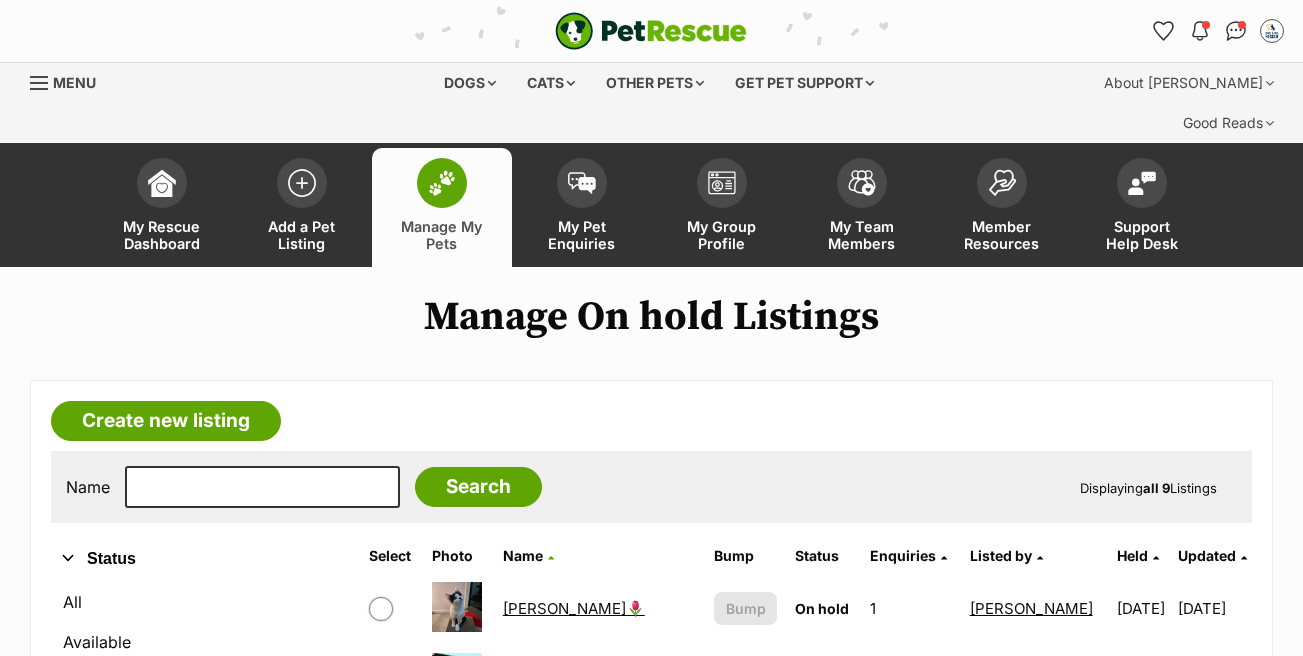 scroll, scrollTop: 0, scrollLeft: 0, axis: both 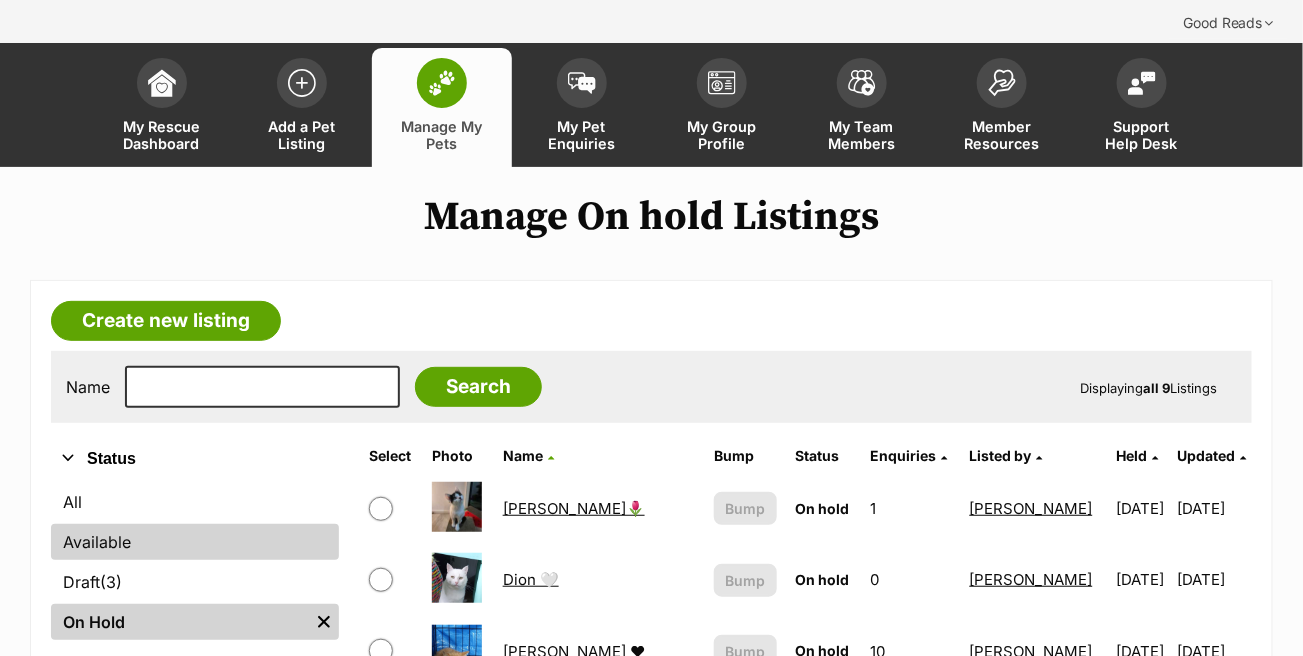 click on "Available" at bounding box center (195, 542) 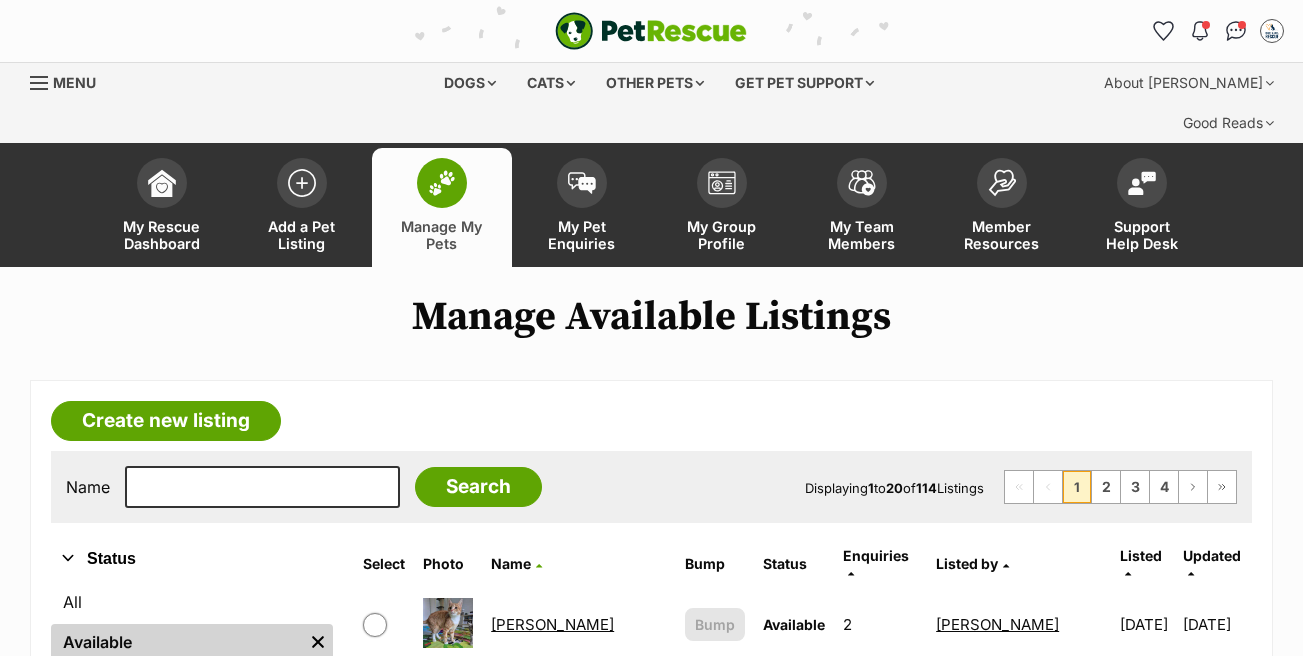 scroll, scrollTop: 0, scrollLeft: 0, axis: both 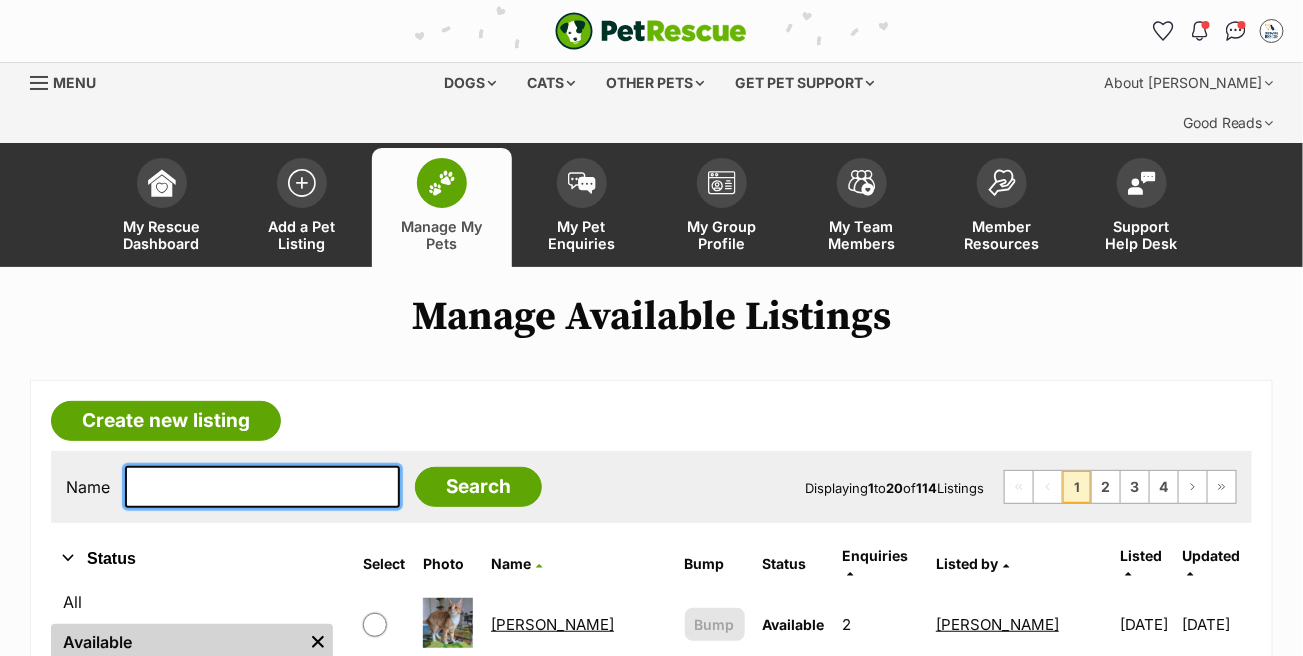 click at bounding box center (262, 487) 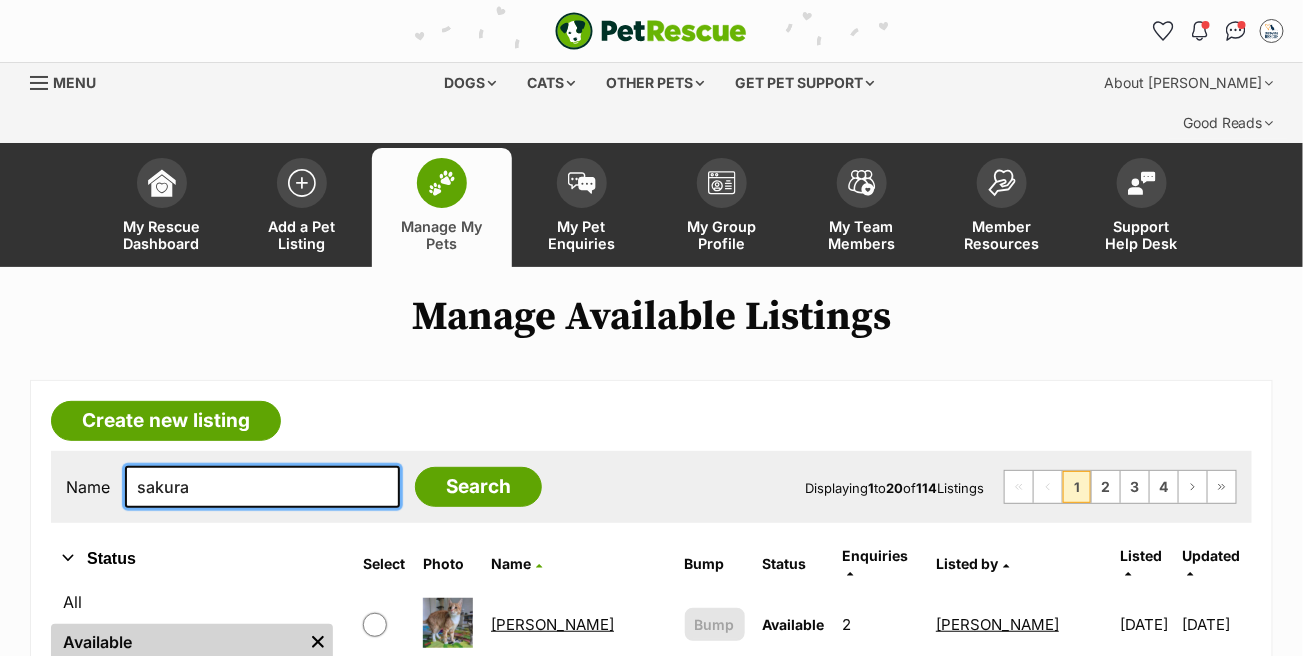 type on "sakura" 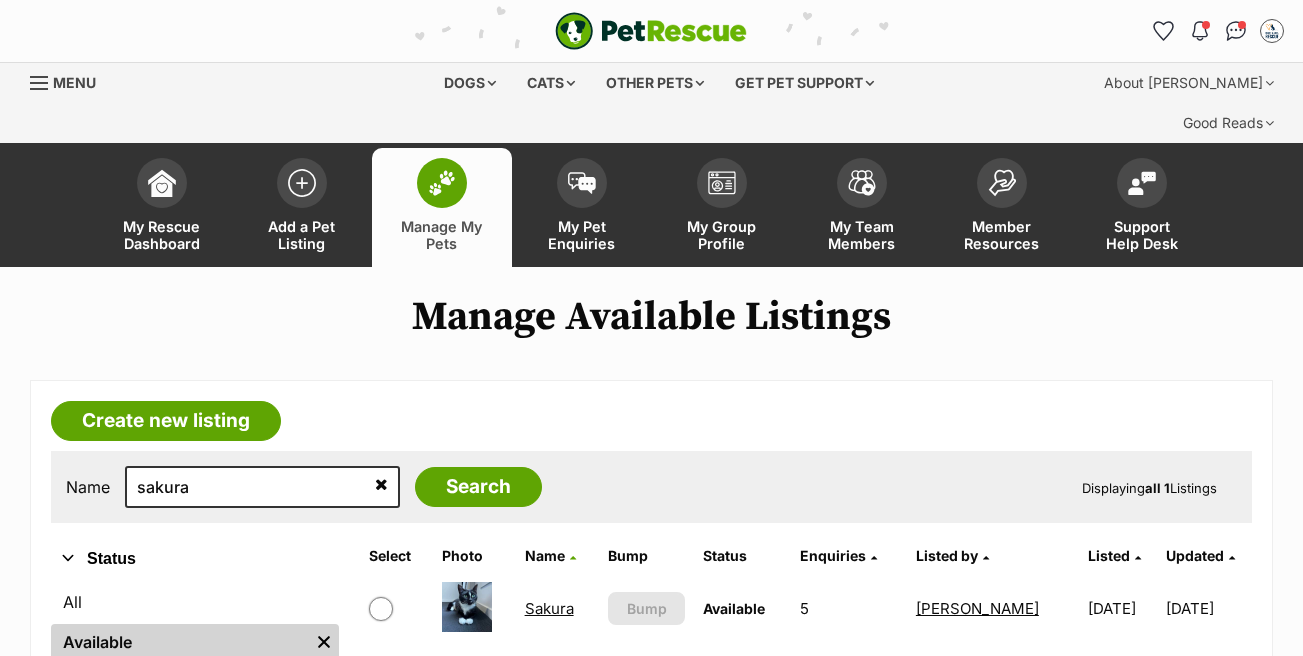 scroll, scrollTop: 0, scrollLeft: 0, axis: both 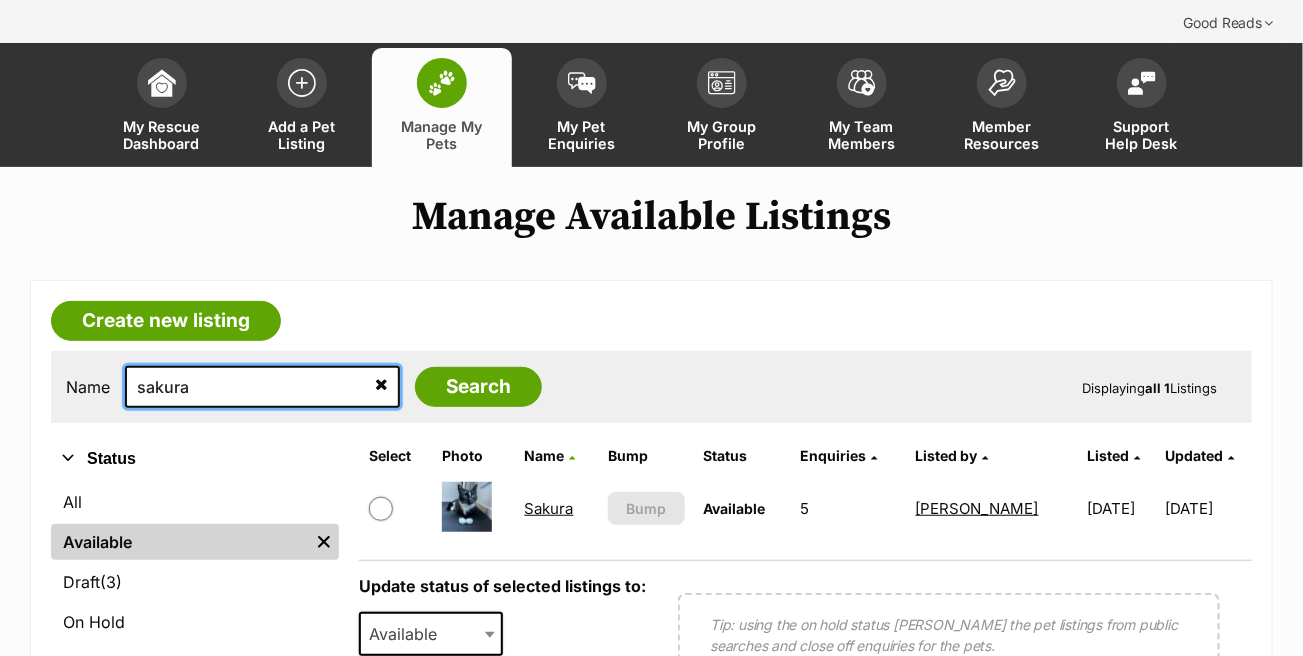 drag, startPoint x: 221, startPoint y: 347, endPoint x: 117, endPoint y: 349, distance: 104.019226 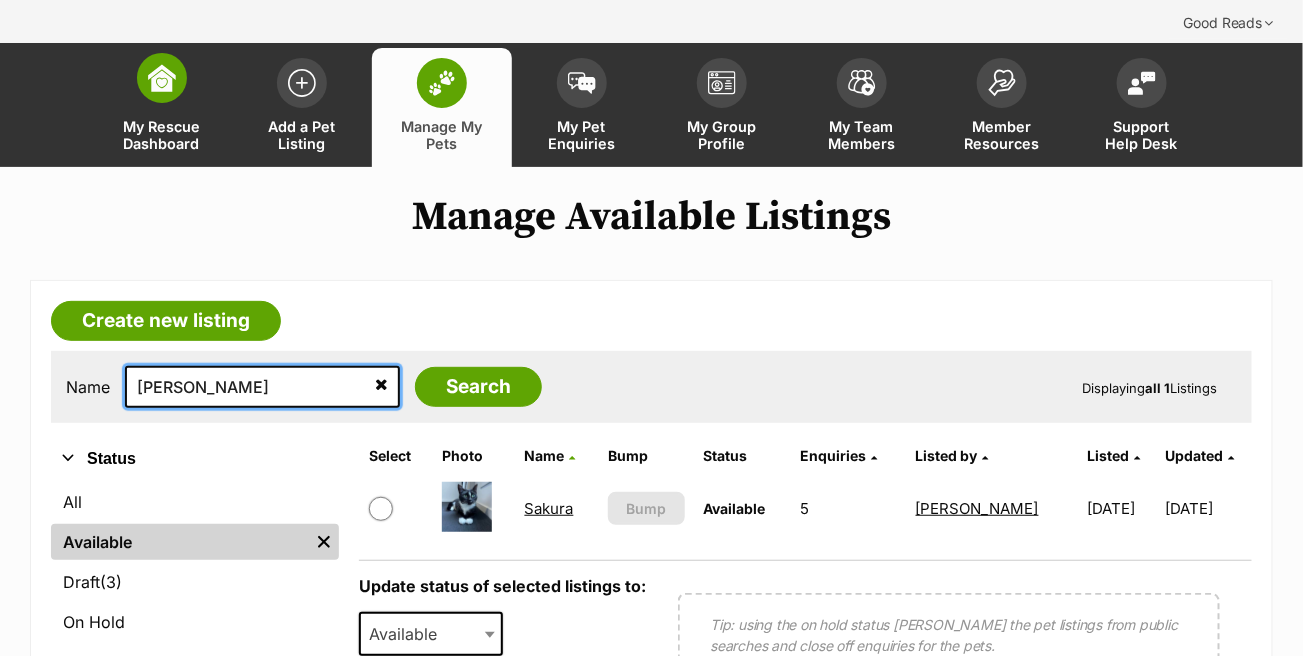 type on "giorgio" 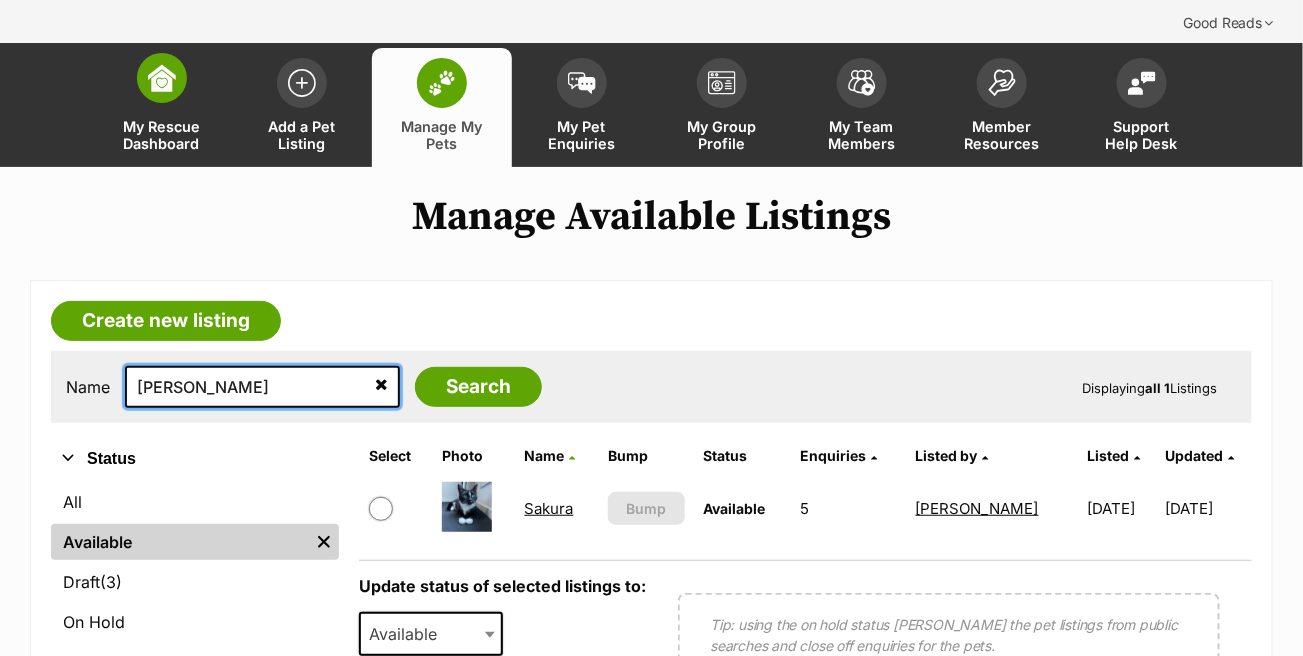 click on "Search" at bounding box center [478, 387] 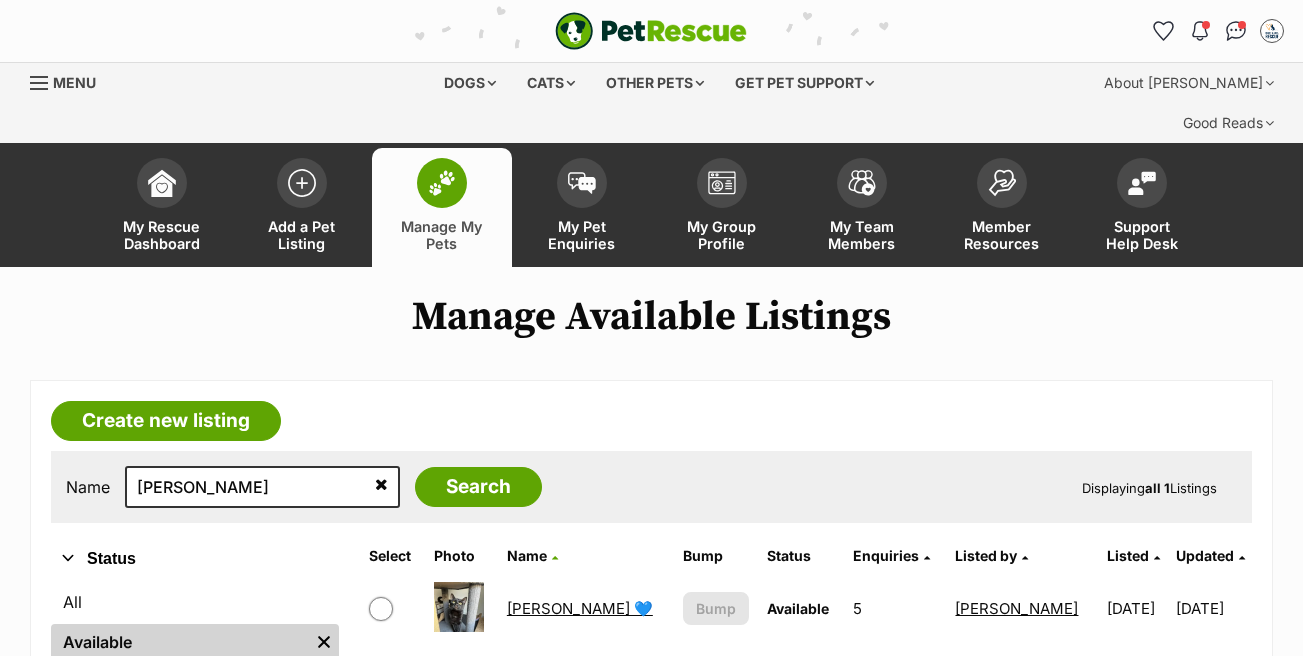 scroll, scrollTop: 0, scrollLeft: 0, axis: both 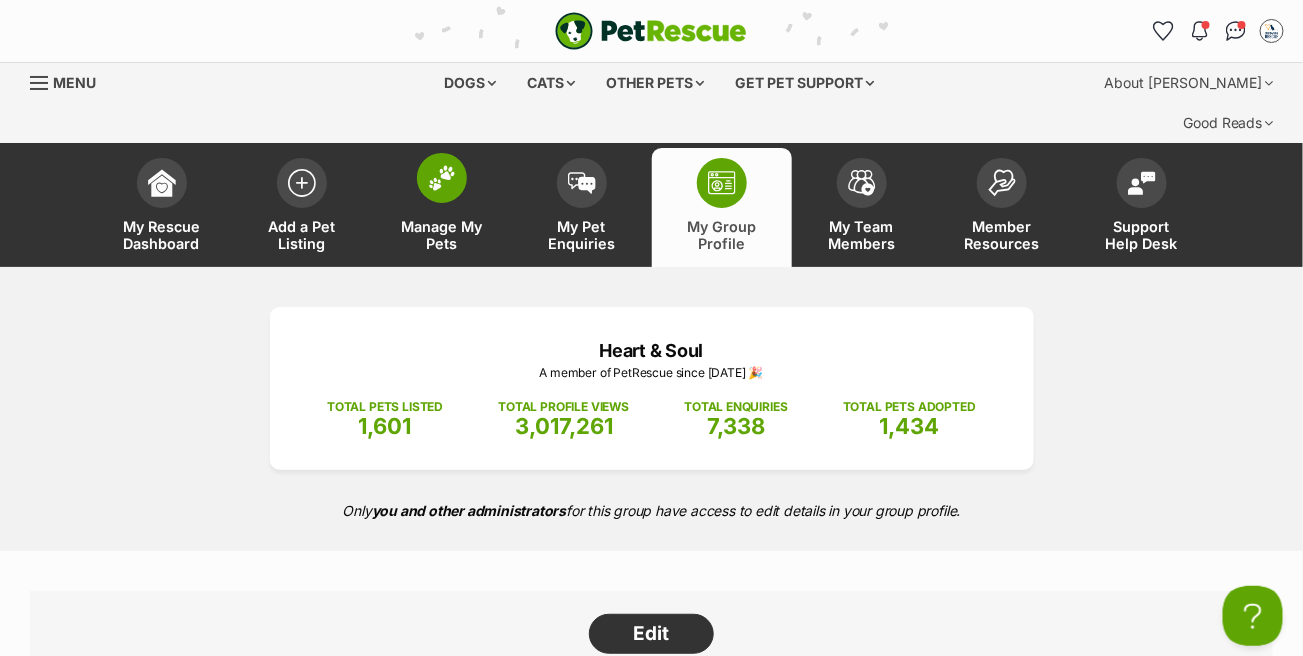 click at bounding box center [442, 178] 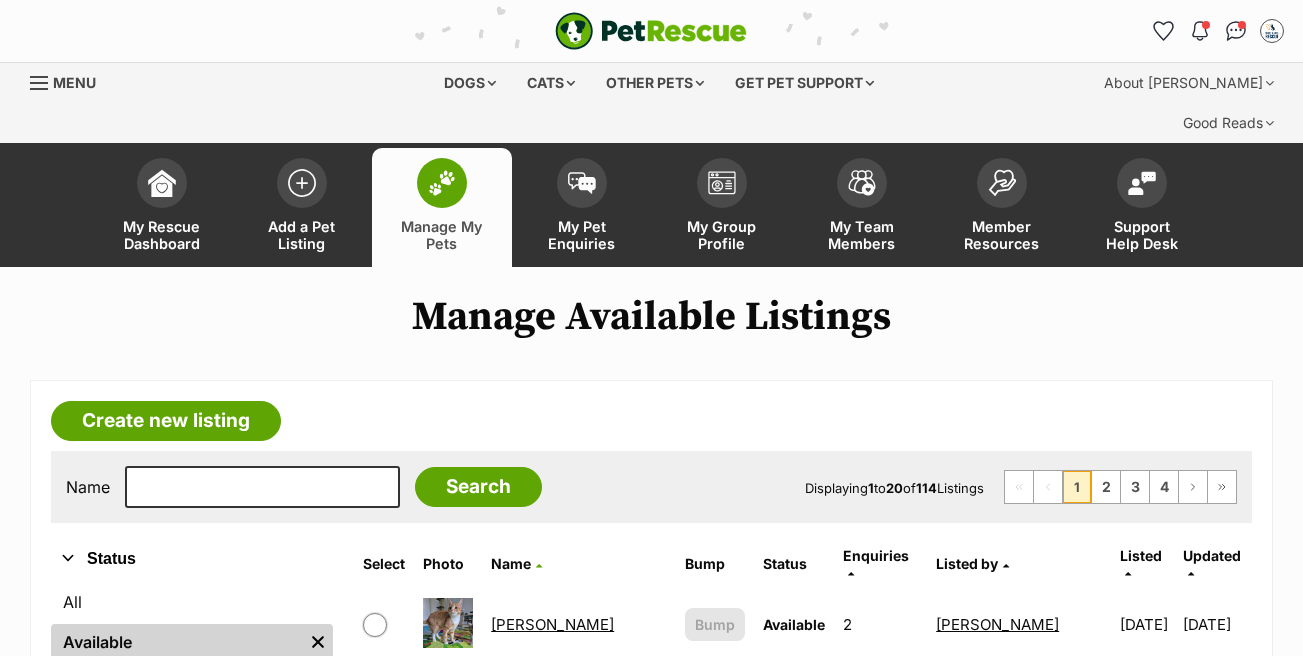 scroll, scrollTop: 0, scrollLeft: 0, axis: both 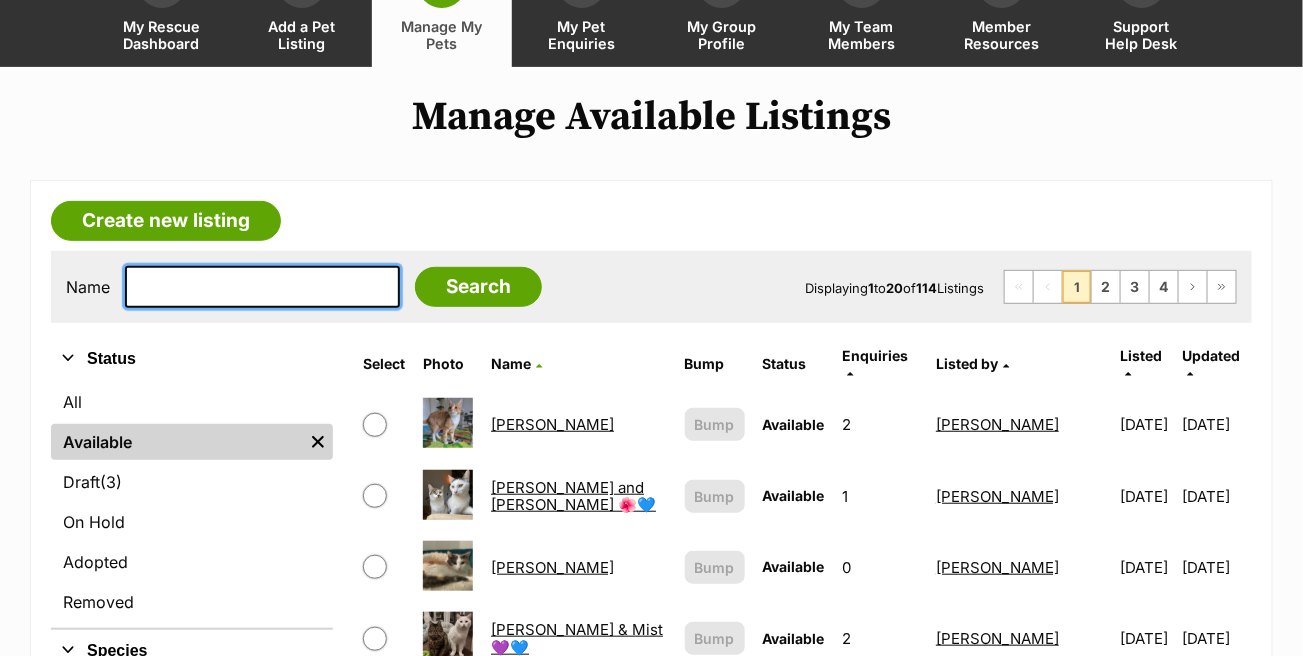 click at bounding box center [262, 287] 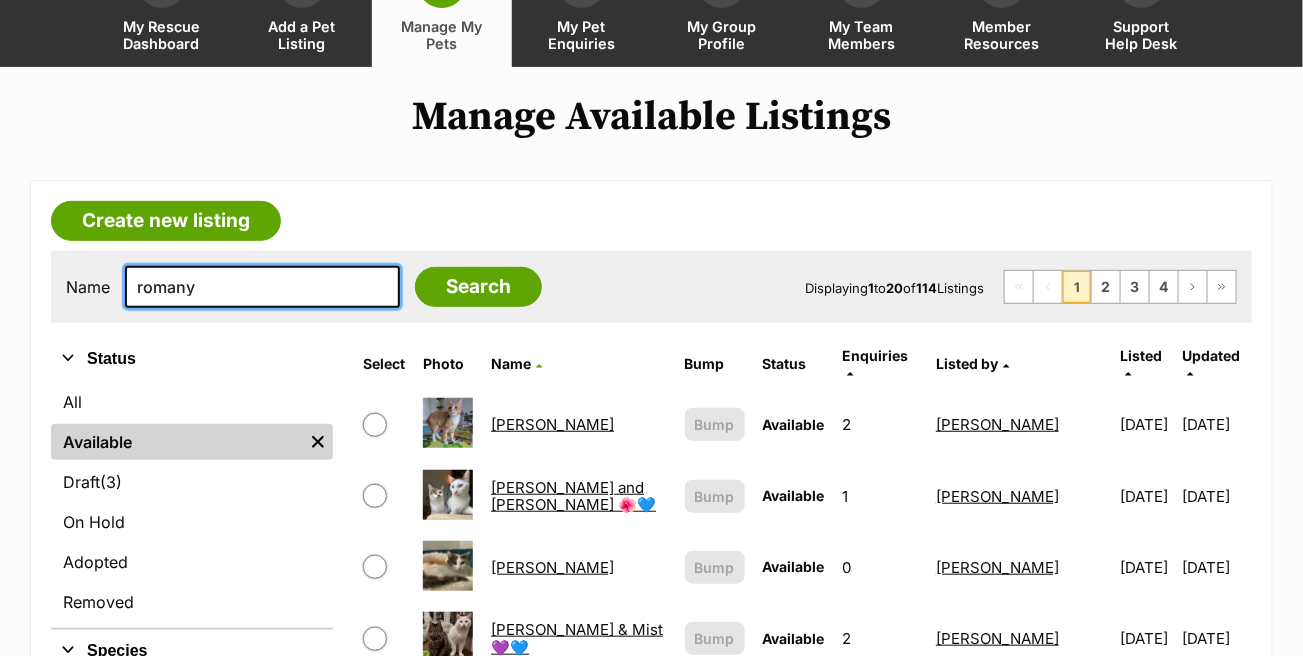 type on "romany" 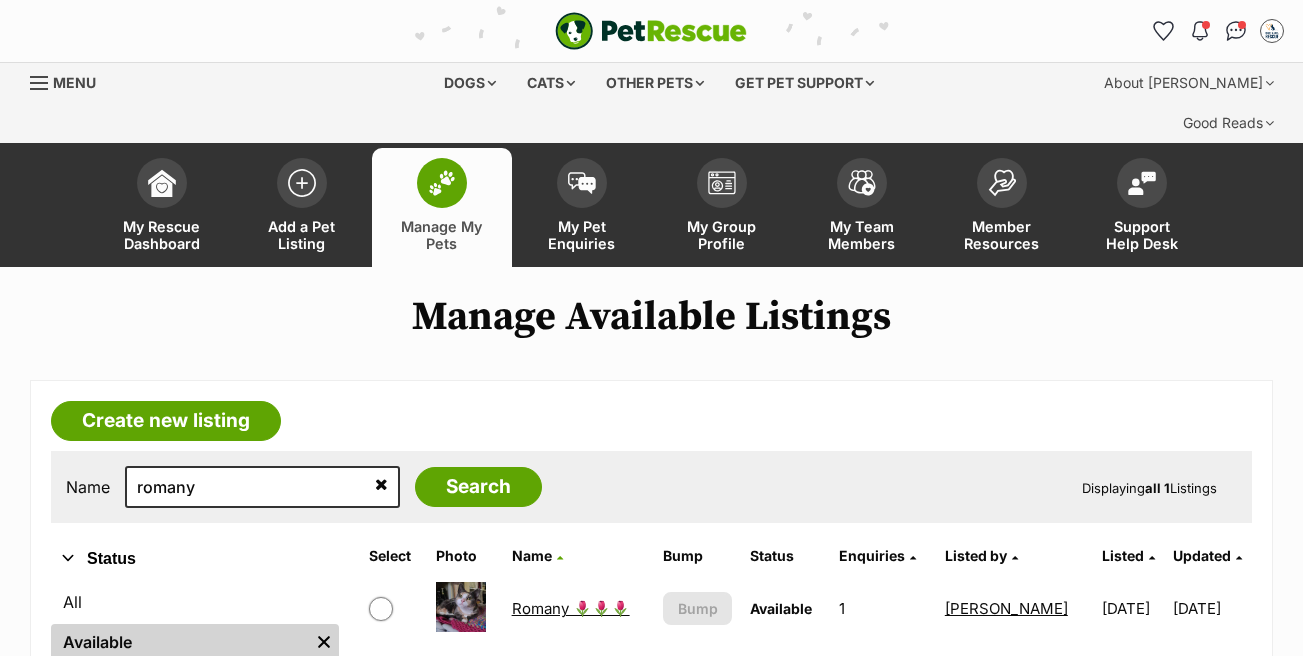 scroll, scrollTop: 0, scrollLeft: 0, axis: both 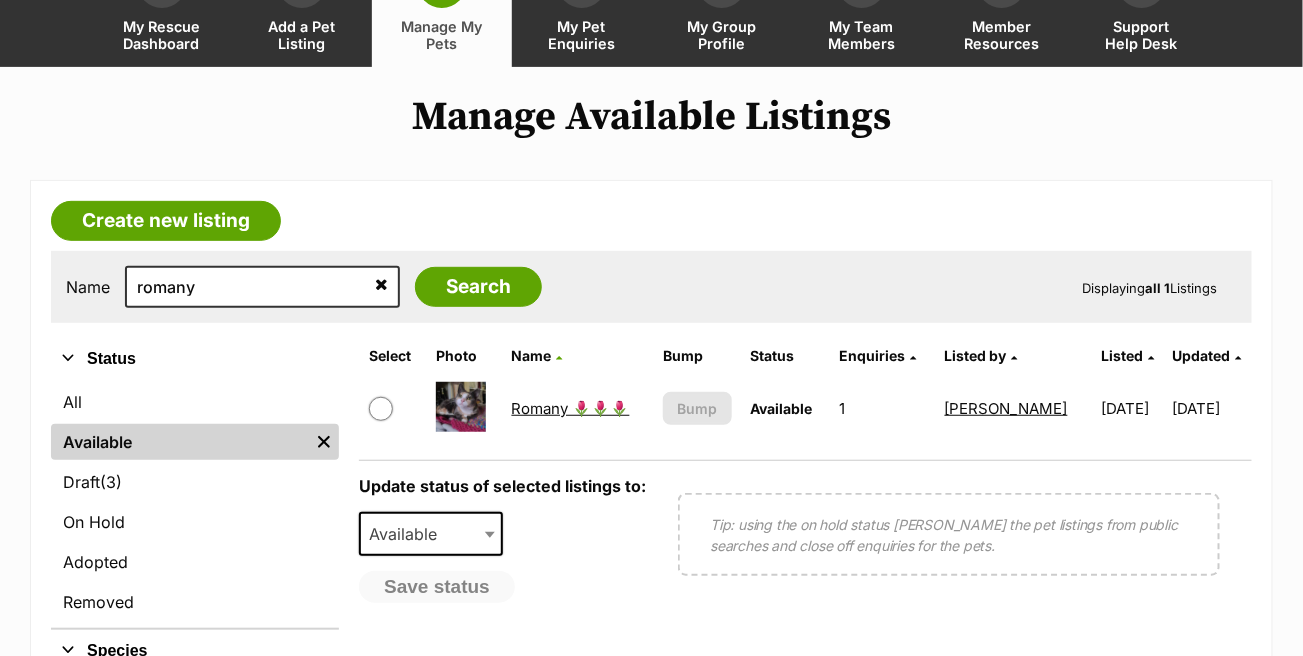 click on "Romany 🌷🌷🌷" at bounding box center (571, 408) 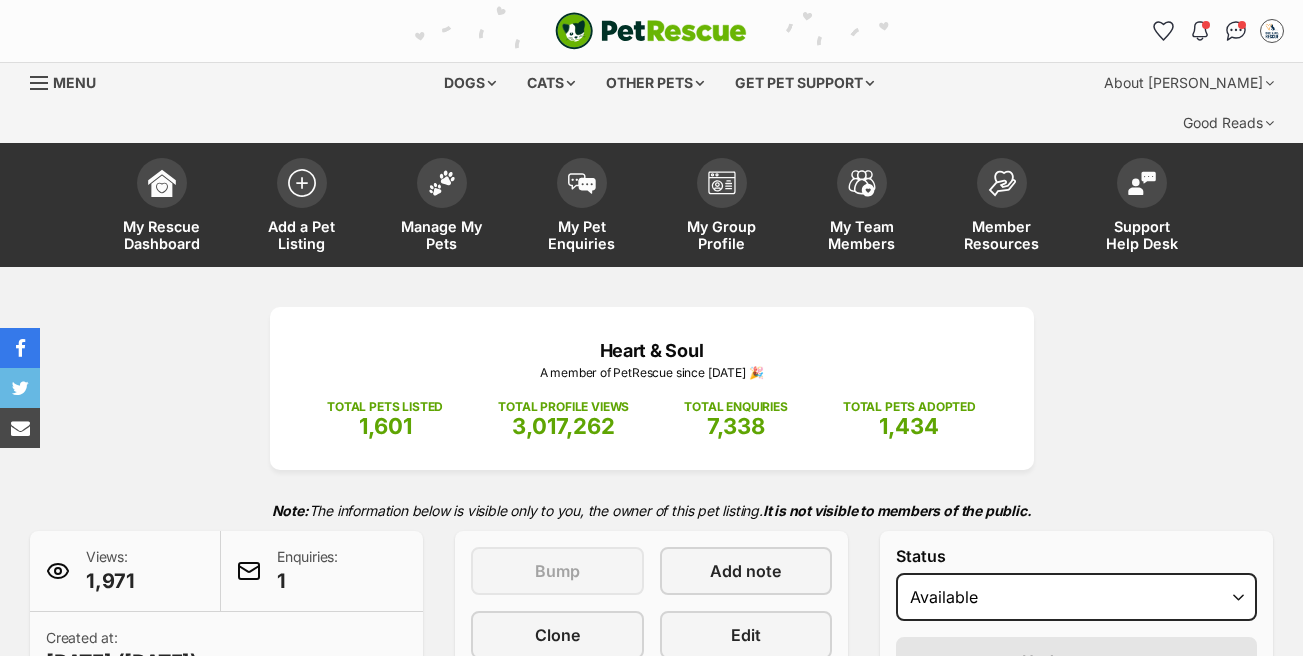 scroll, scrollTop: 400, scrollLeft: 0, axis: vertical 